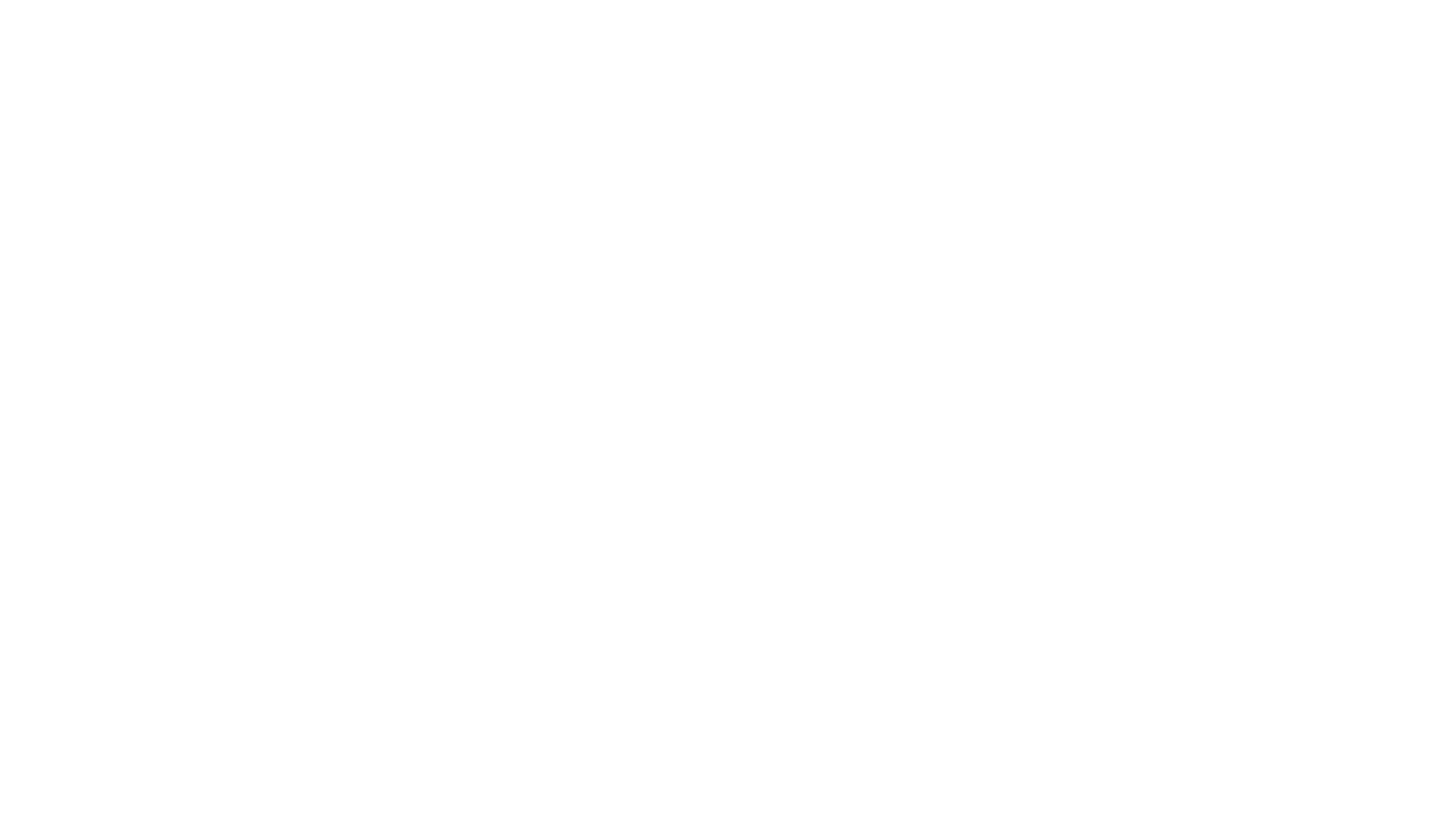 scroll, scrollTop: 0, scrollLeft: 0, axis: both 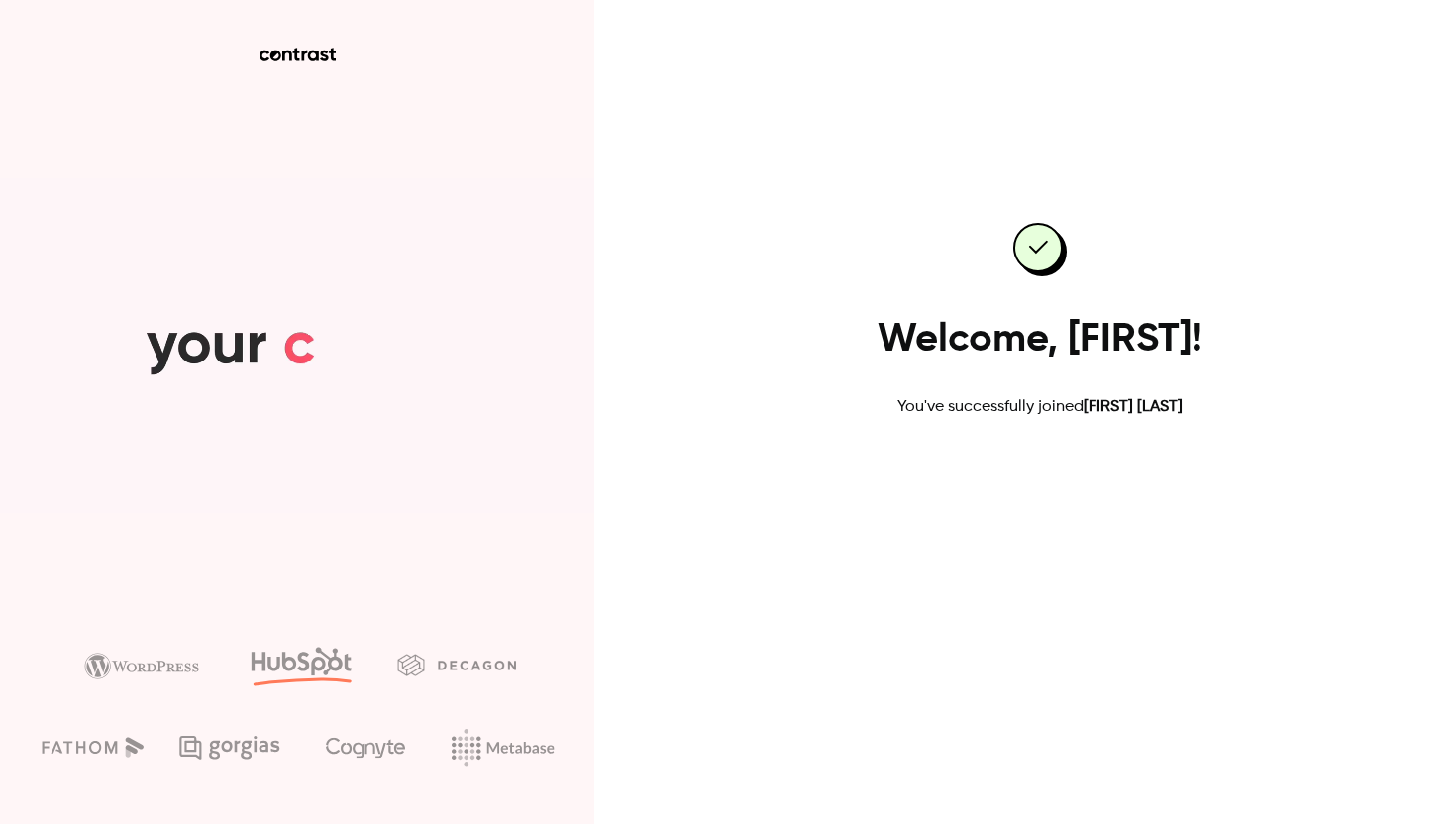 click on "Go to dashboard" at bounding box center (1040, 482) 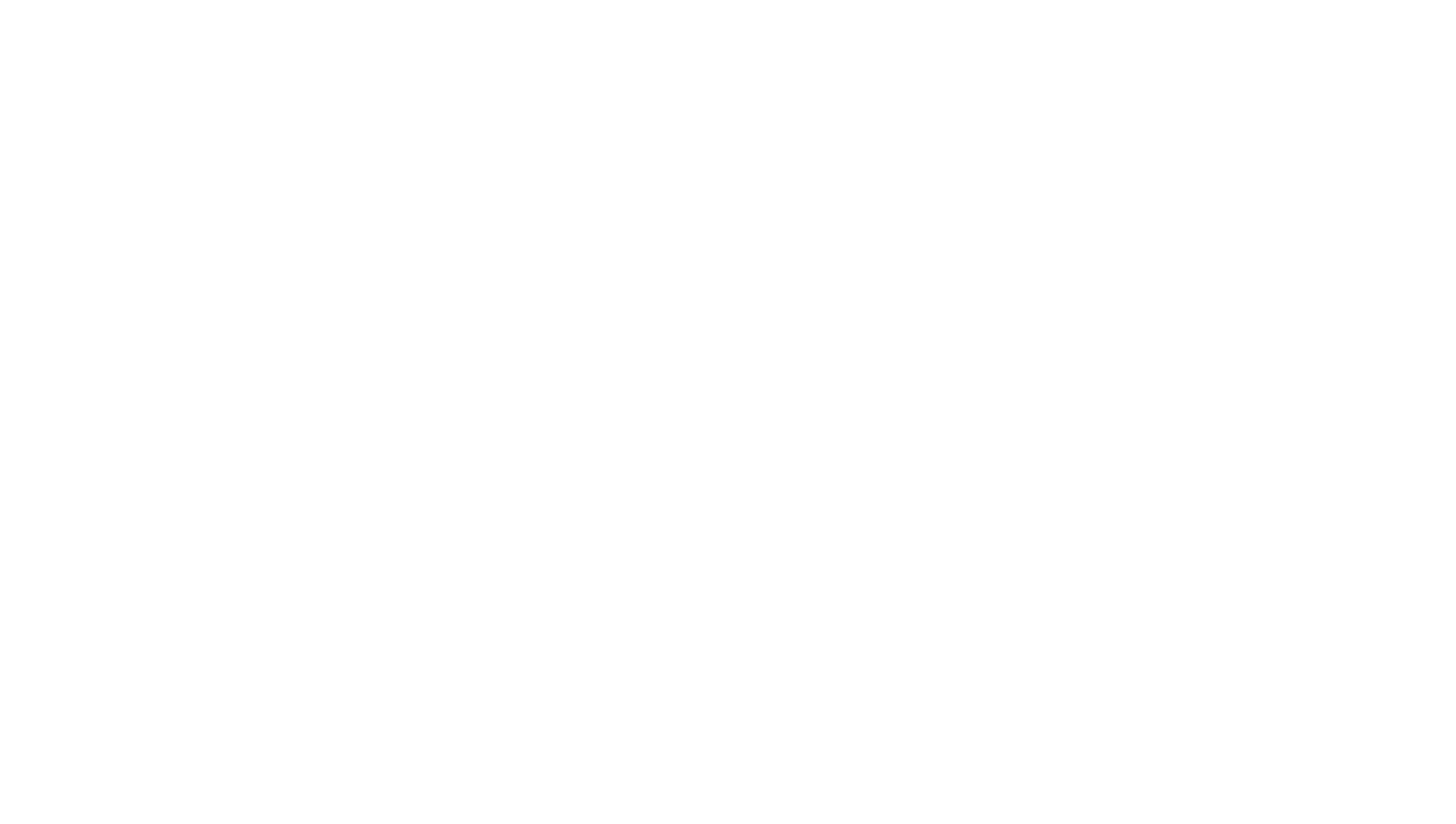 scroll, scrollTop: 0, scrollLeft: 0, axis: both 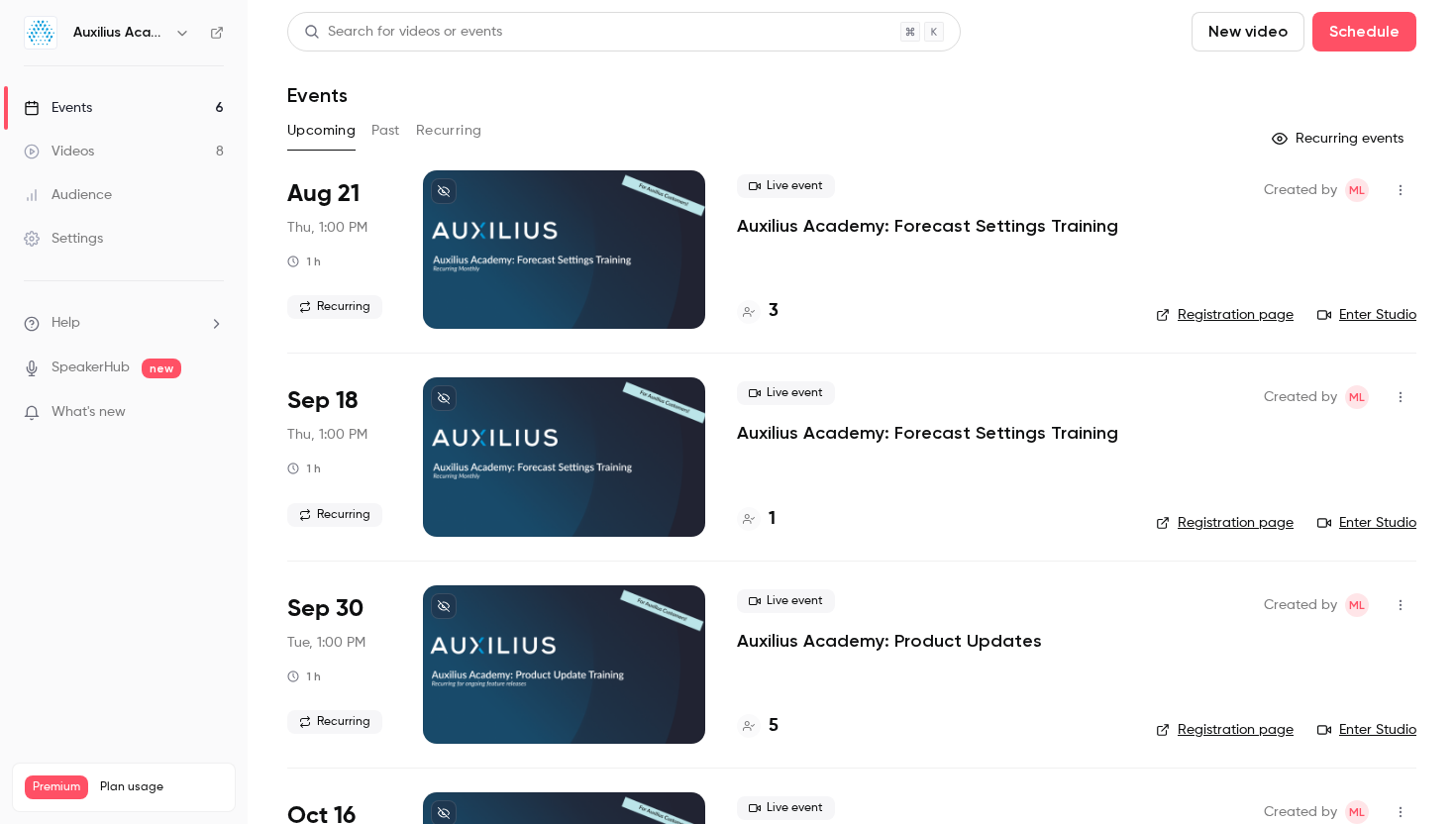 click at bounding box center [182, 33] 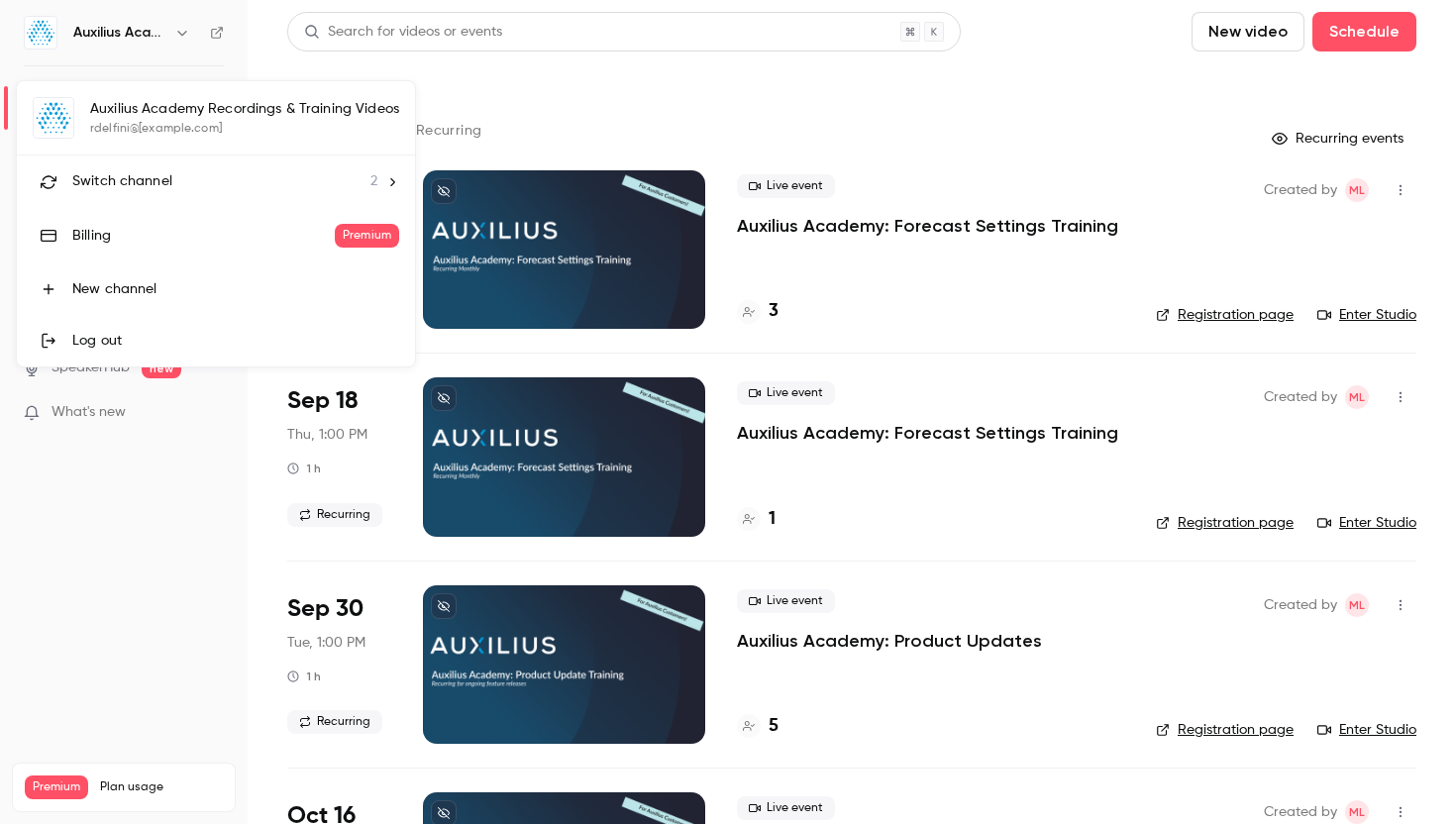 click on "Switch channel" at bounding box center (122, 181) 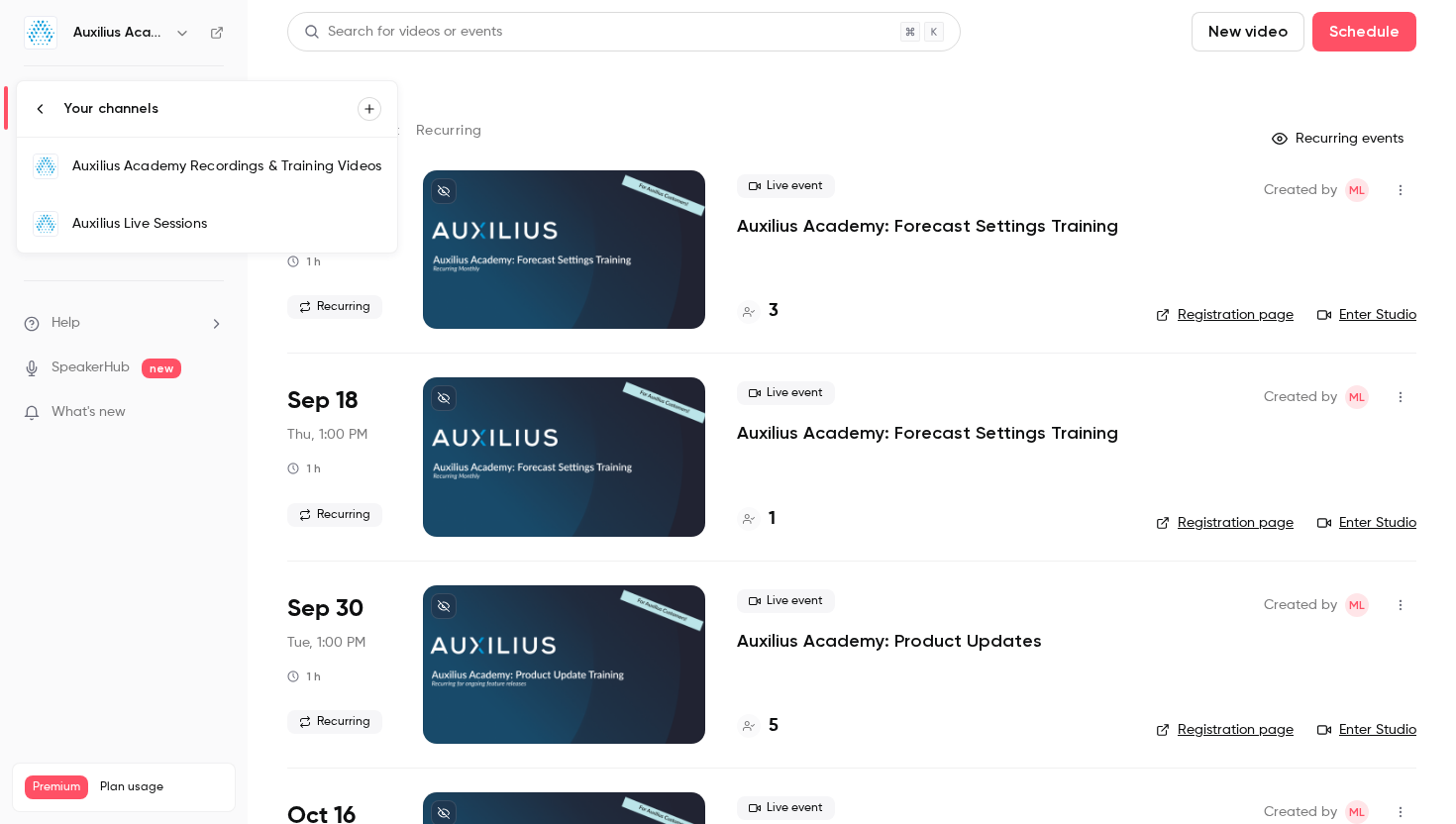 click on "Auxilius Live Sessions" at bounding box center [227, 224] 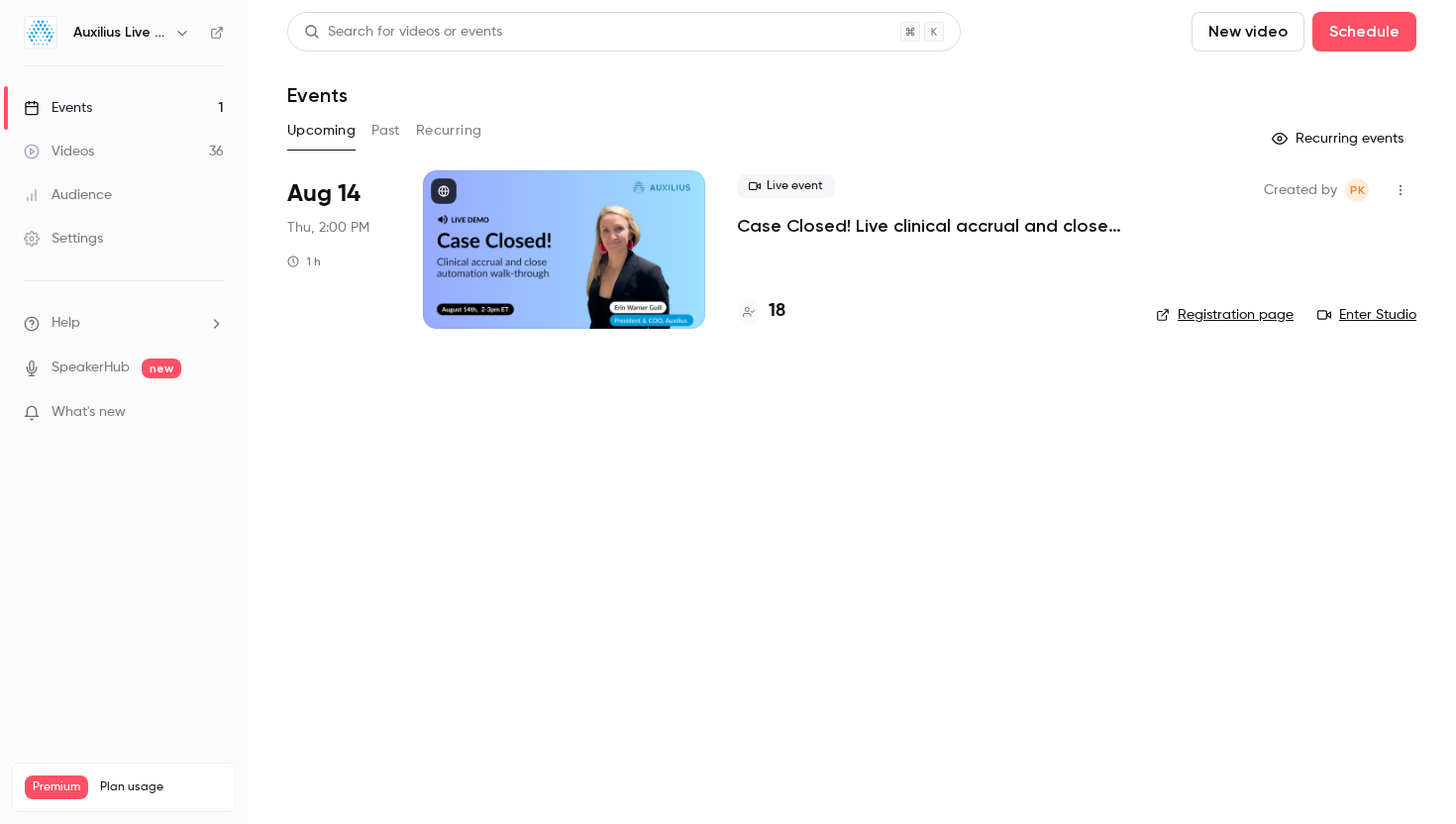click at bounding box center (564, 250) 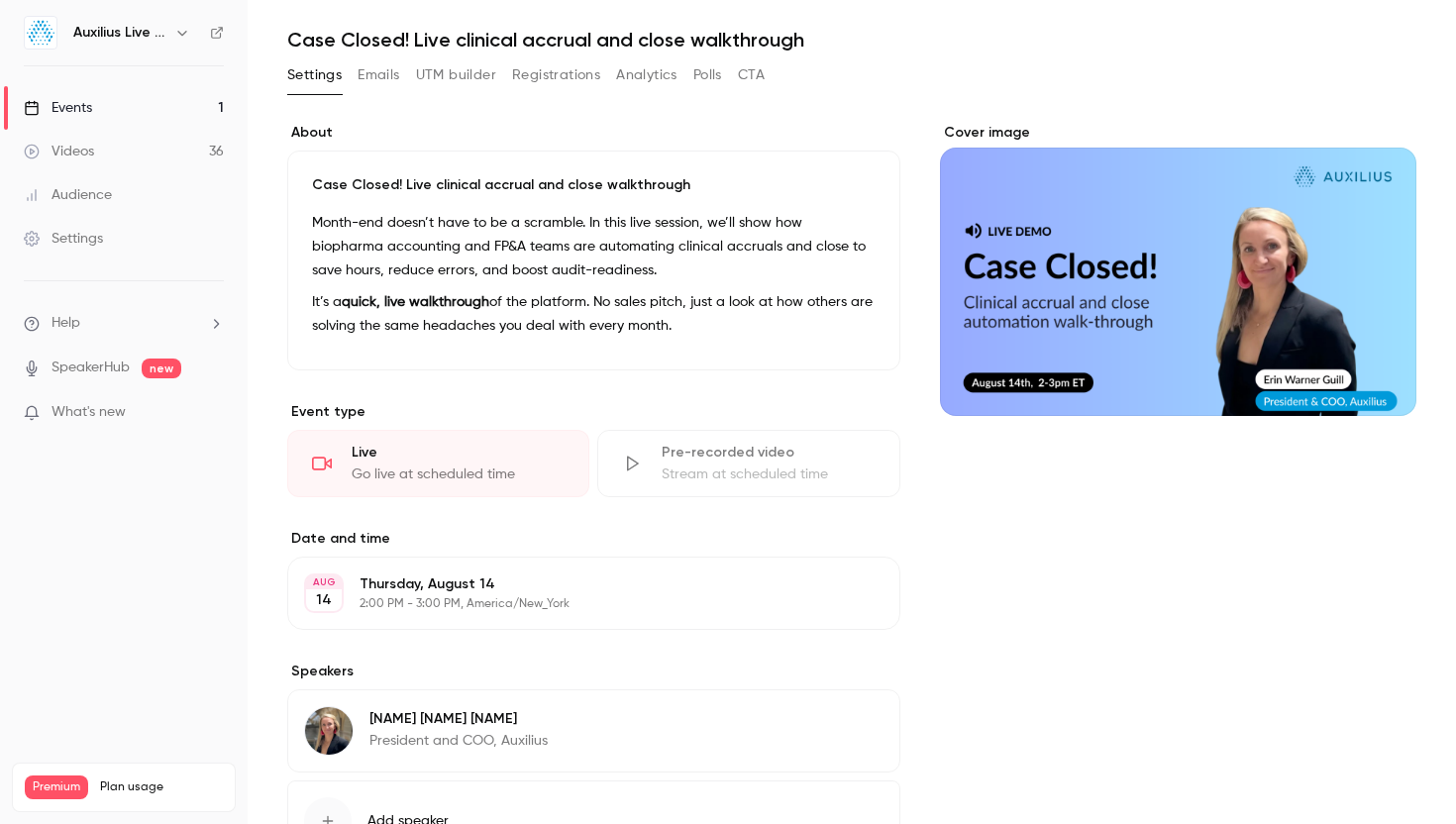 scroll, scrollTop: 0, scrollLeft: 0, axis: both 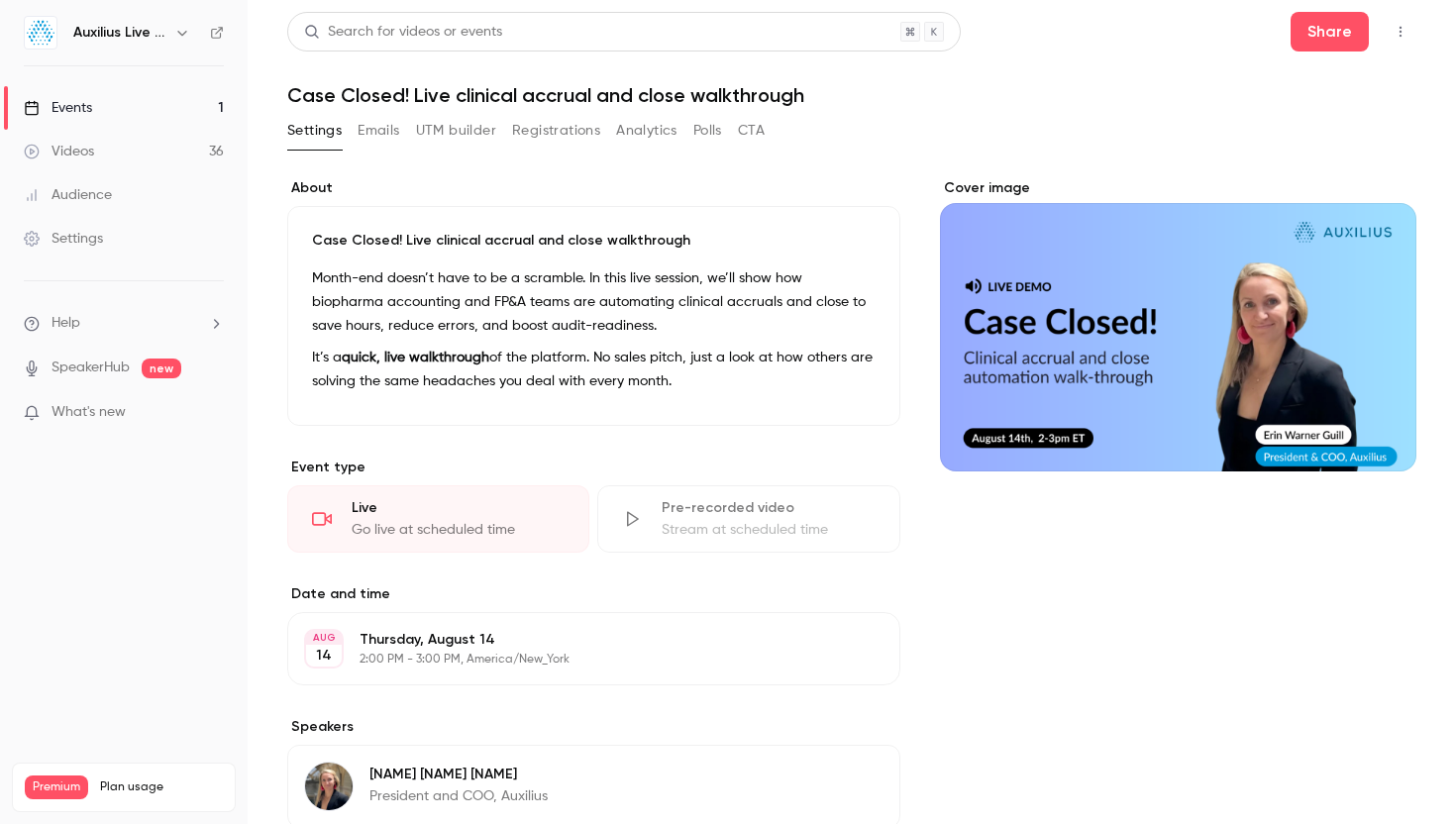 click on "Registrations" at bounding box center (556, 131) 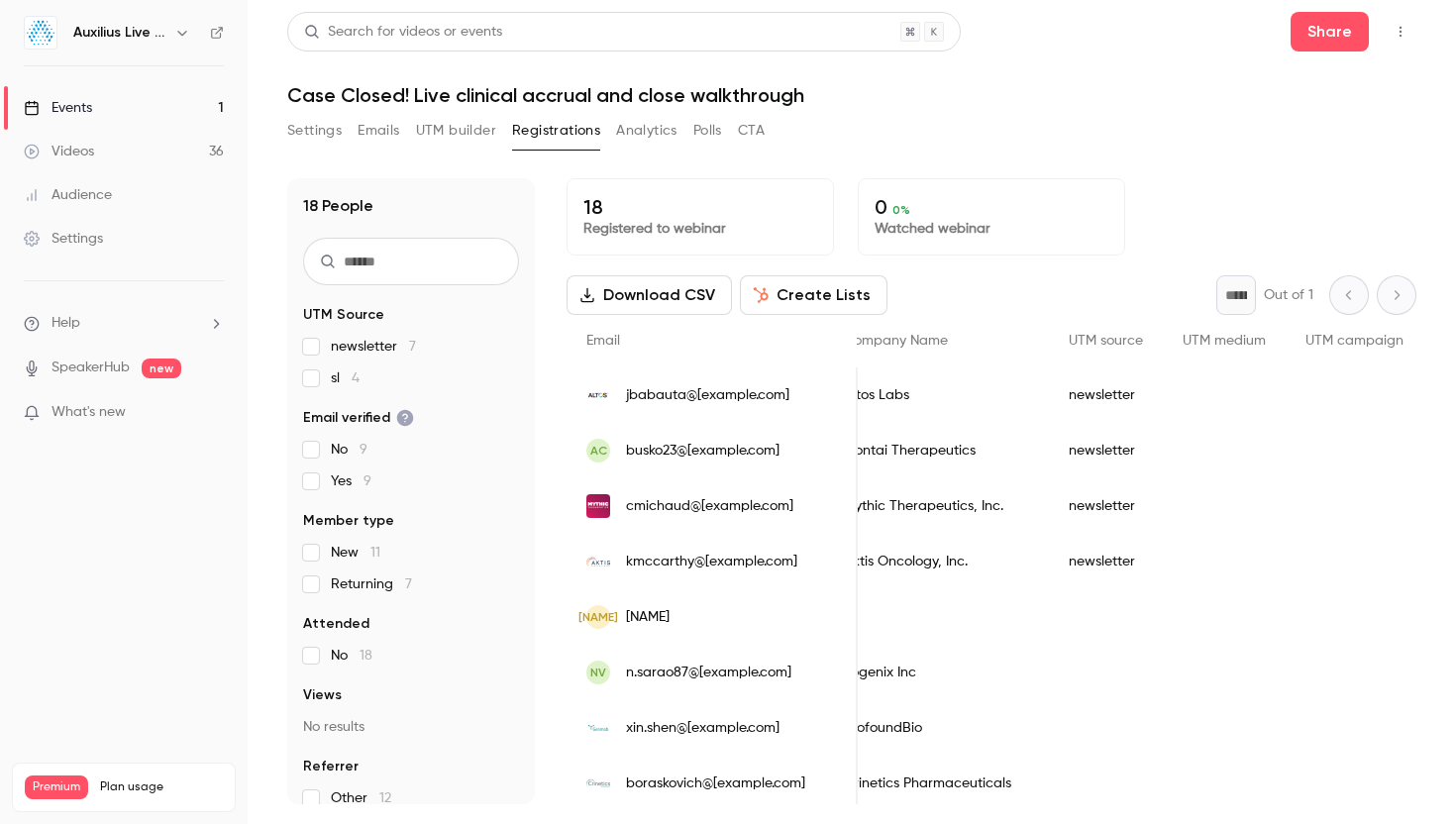 scroll, scrollTop: 0, scrollLeft: 619, axis: horizontal 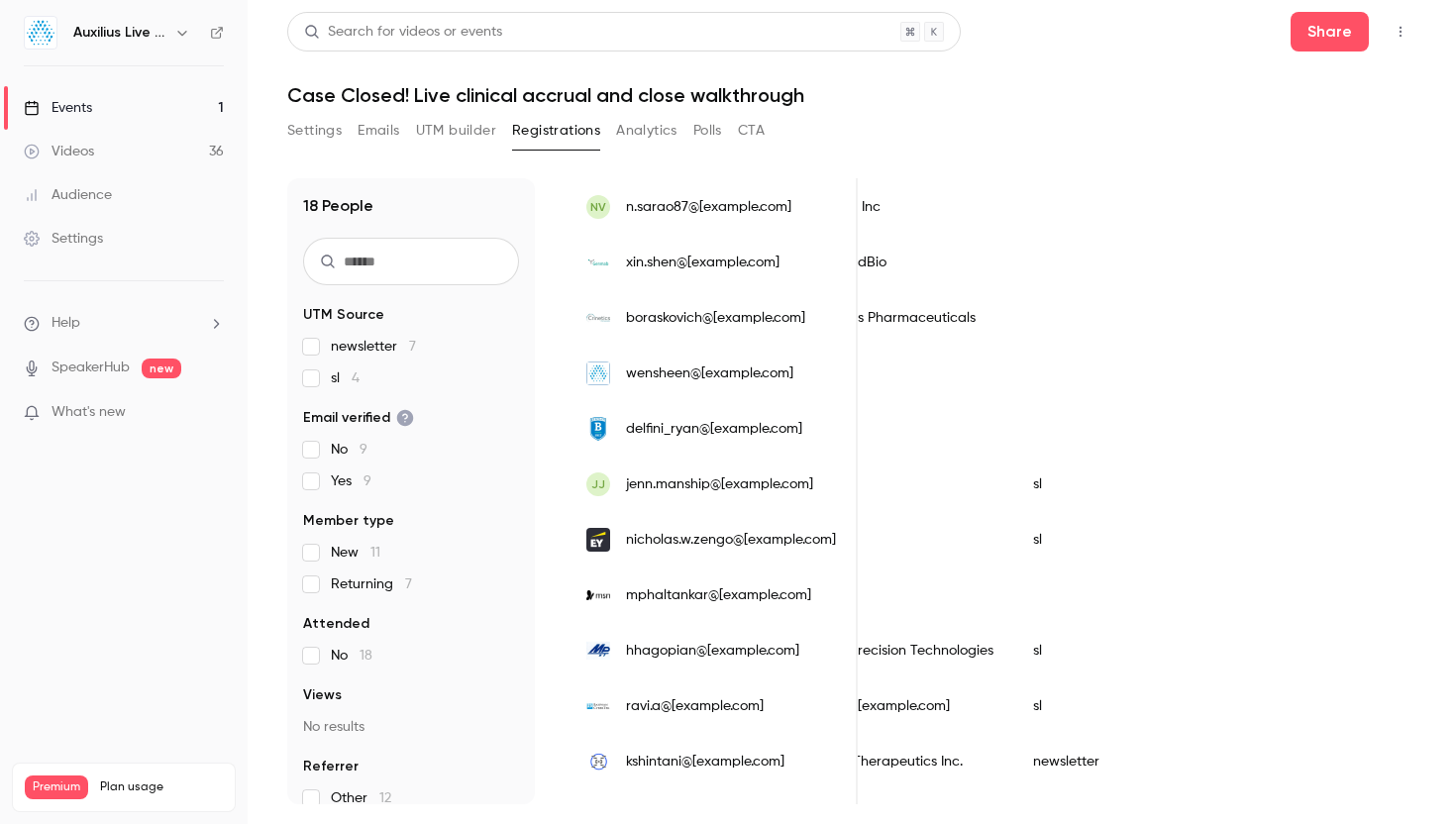 click on "UTM builder" at bounding box center (456, 131) 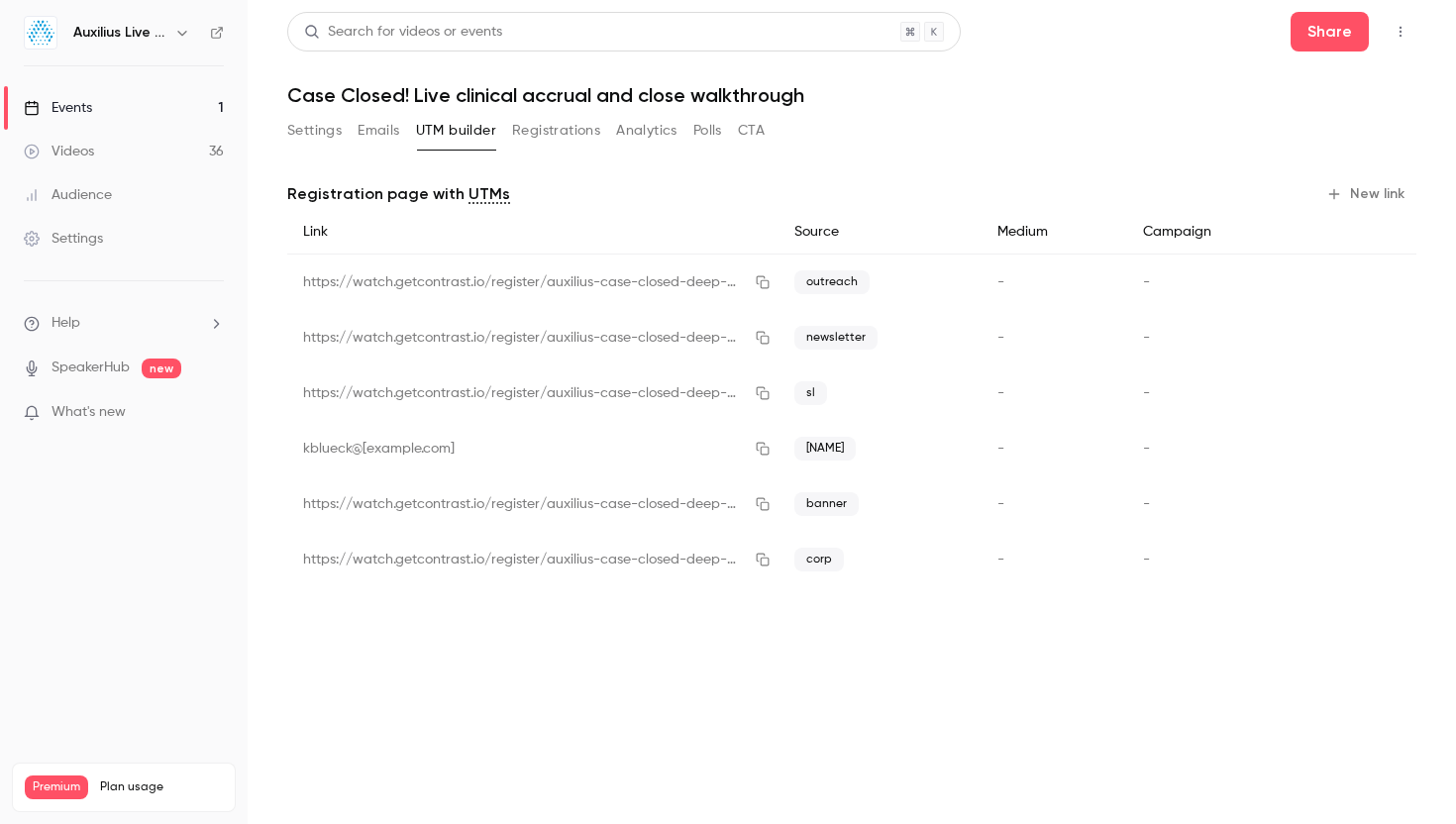 click on "New link" at bounding box center [1367, 194] 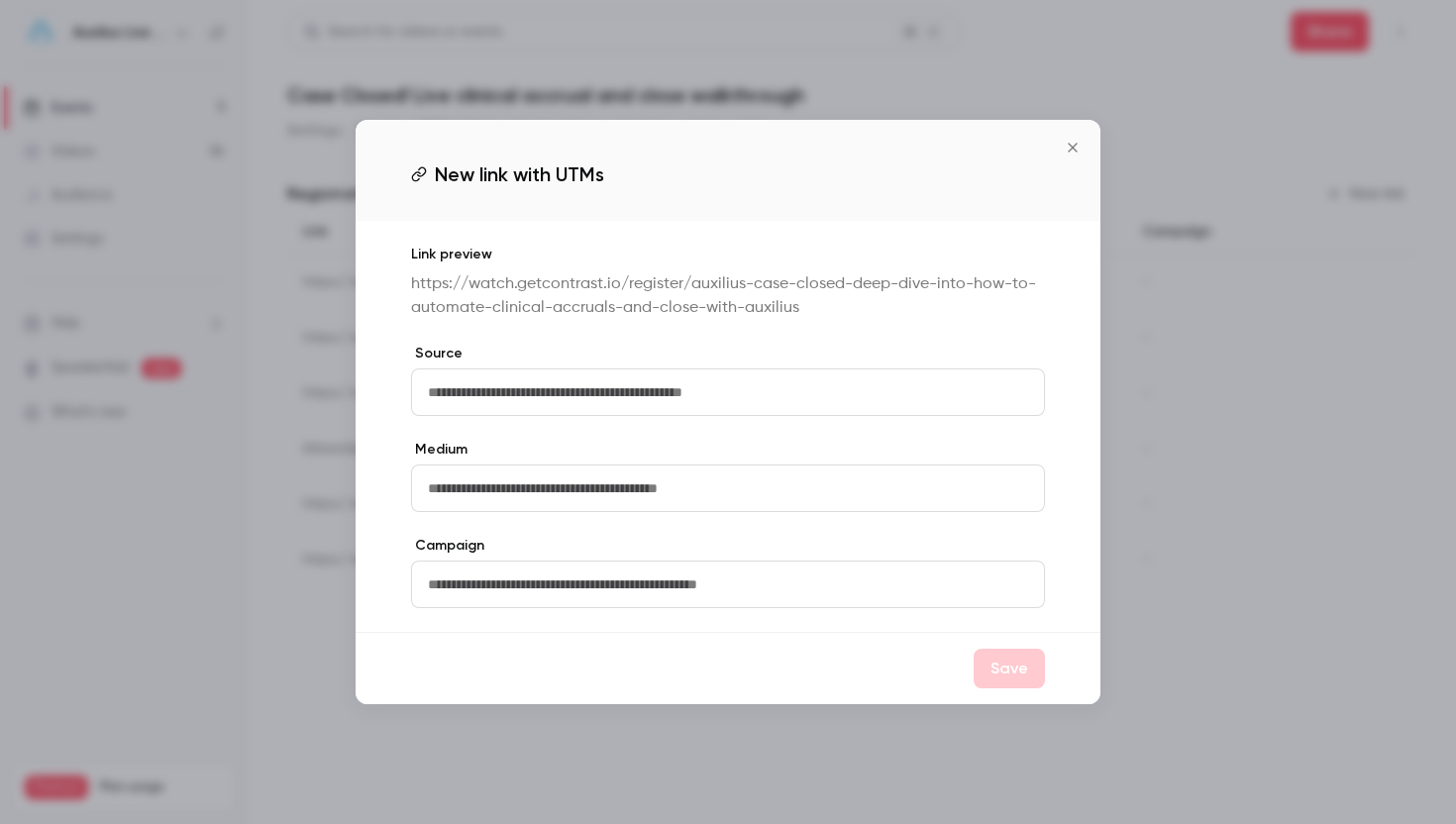 click at bounding box center (728, 392) 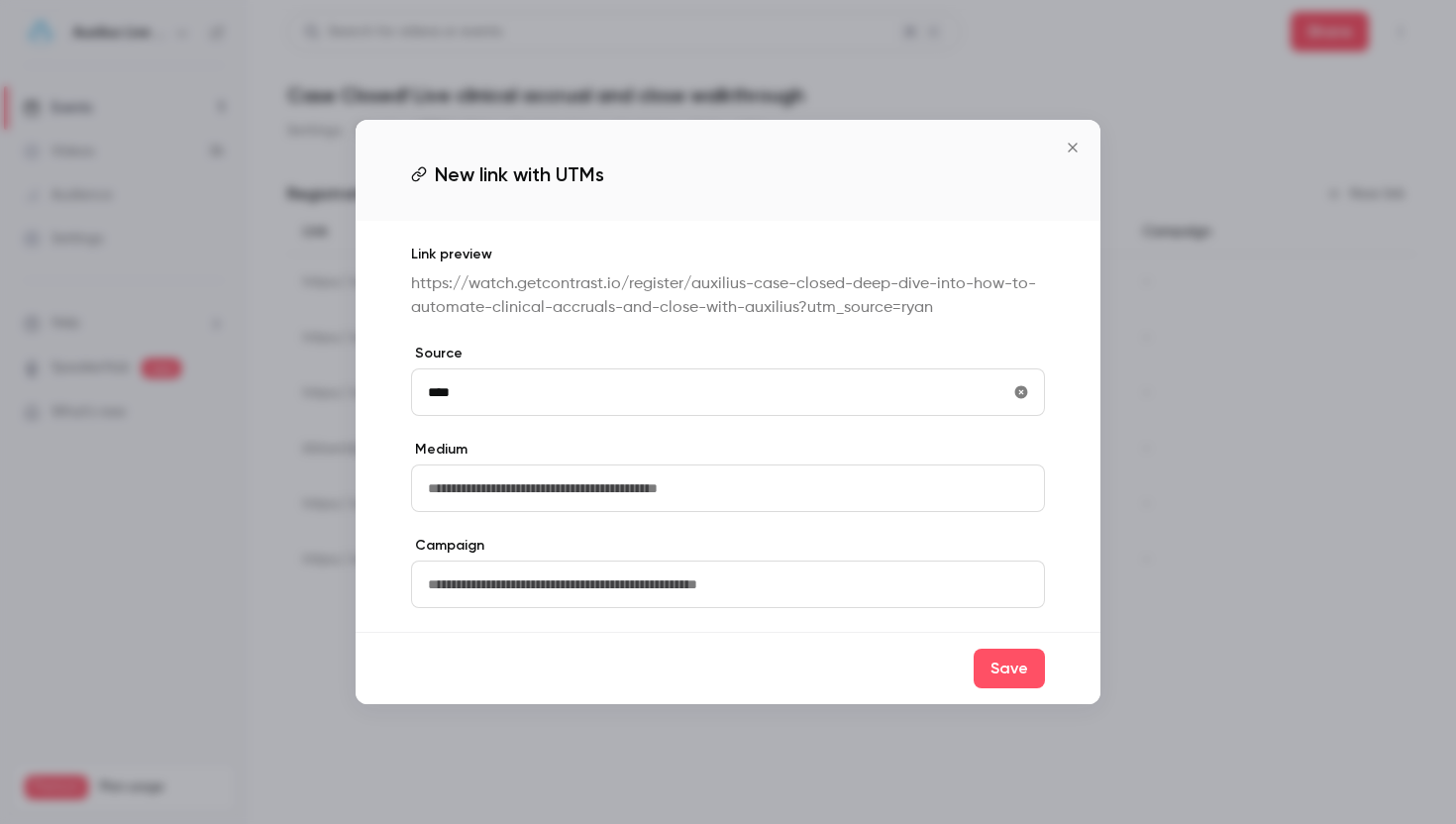 type on "****" 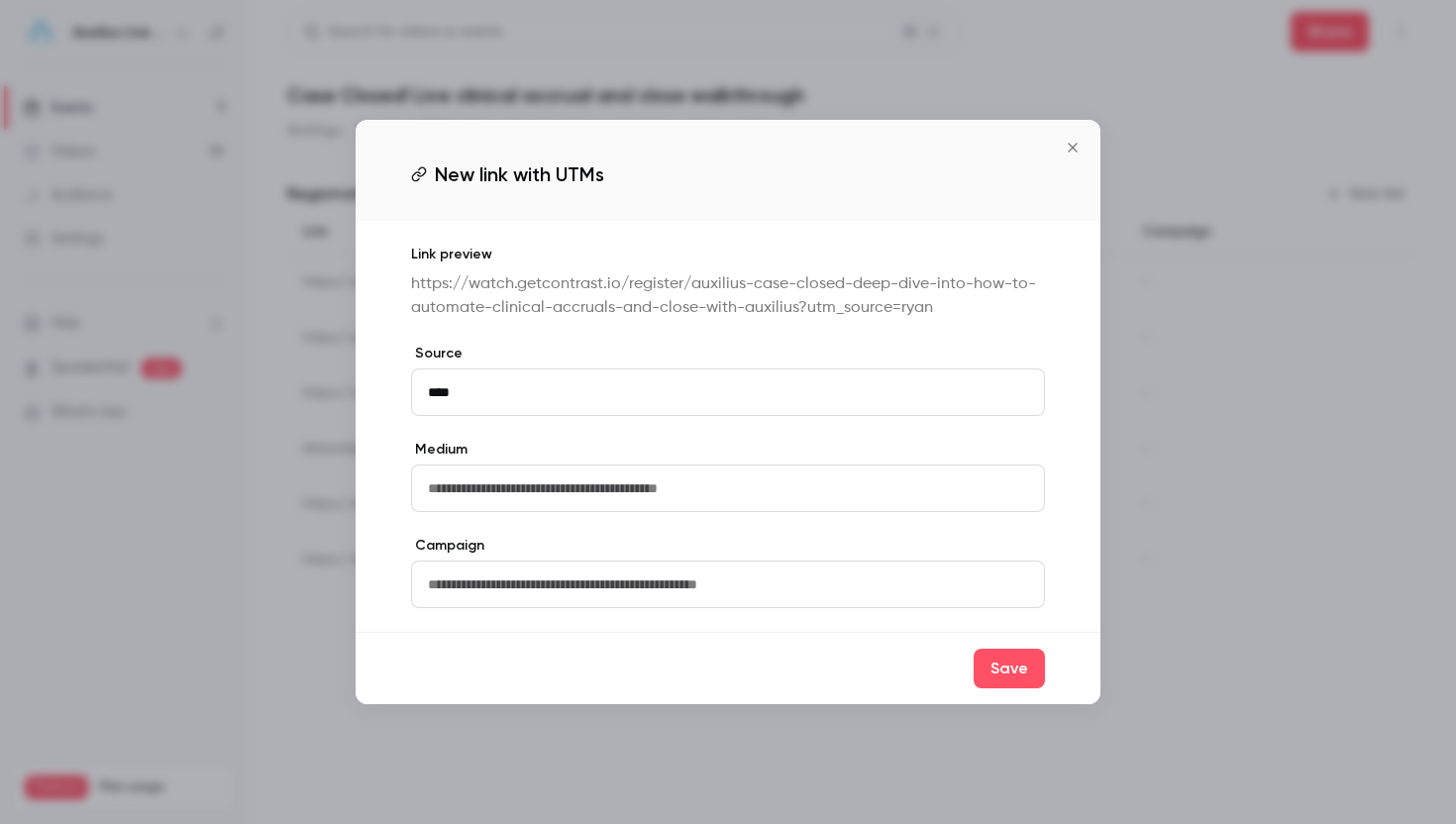 click at bounding box center (728, 488) 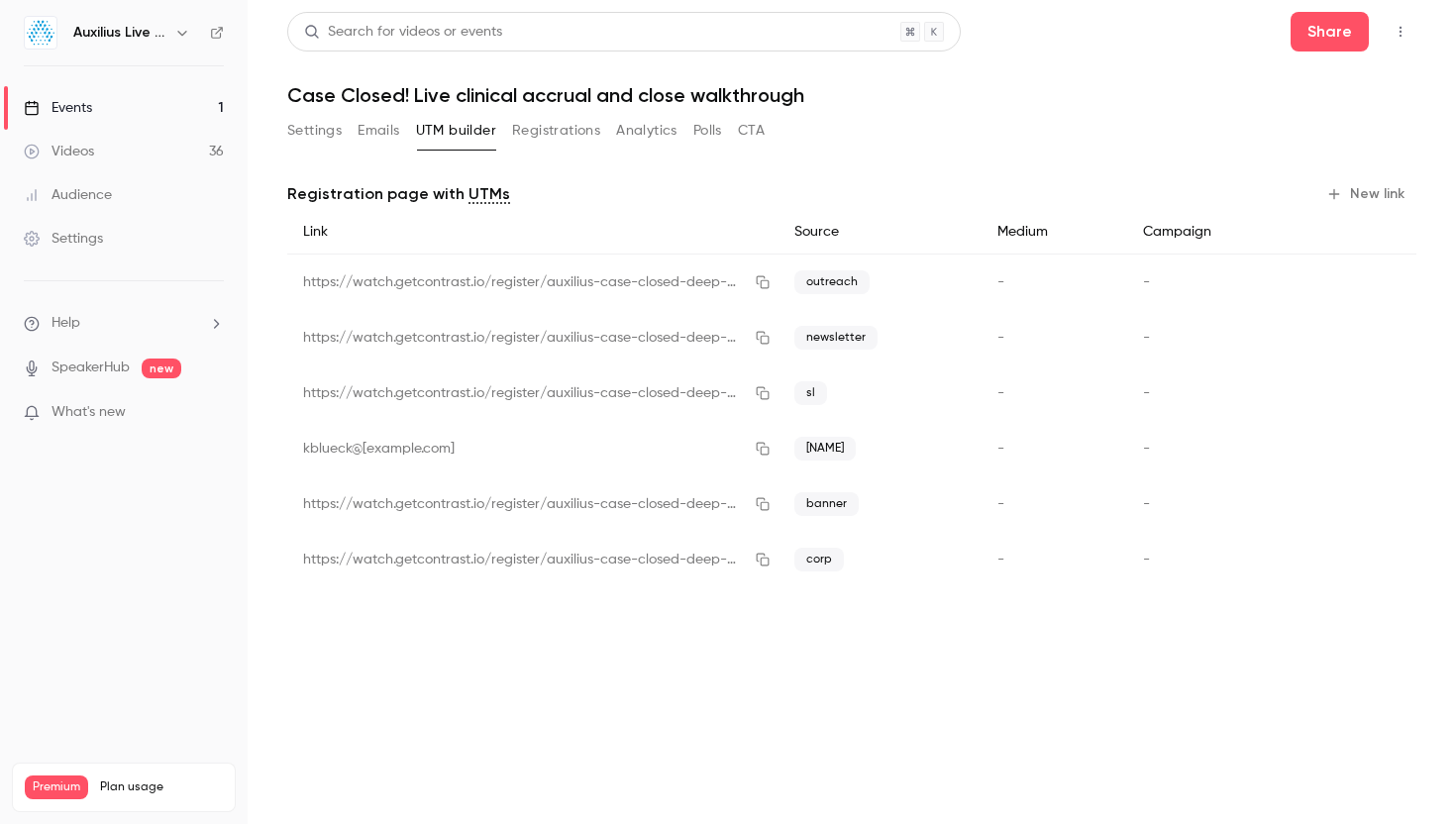 click on "Registrations" at bounding box center (556, 131) 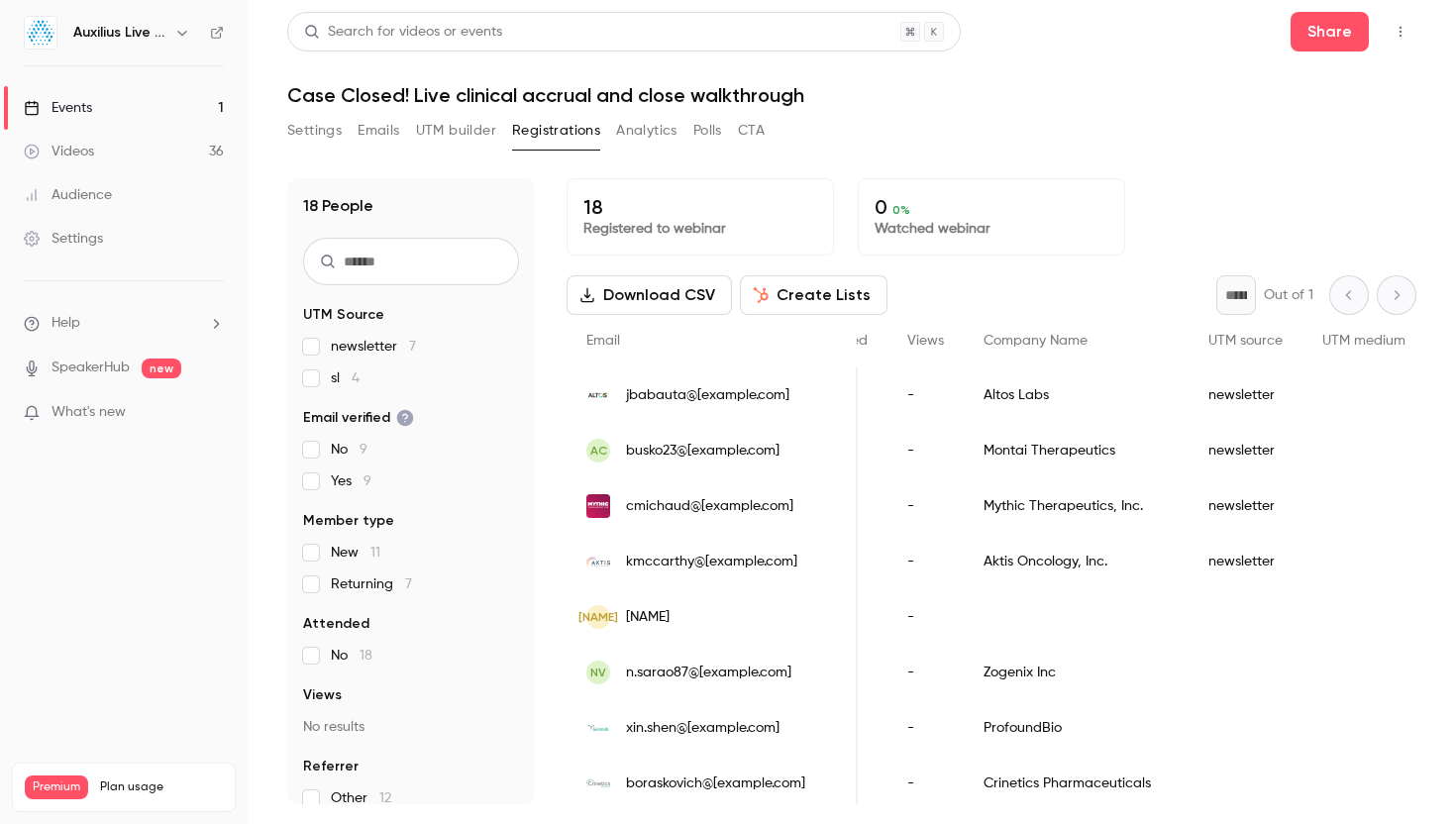 scroll, scrollTop: 0, scrollLeft: 448, axis: horizontal 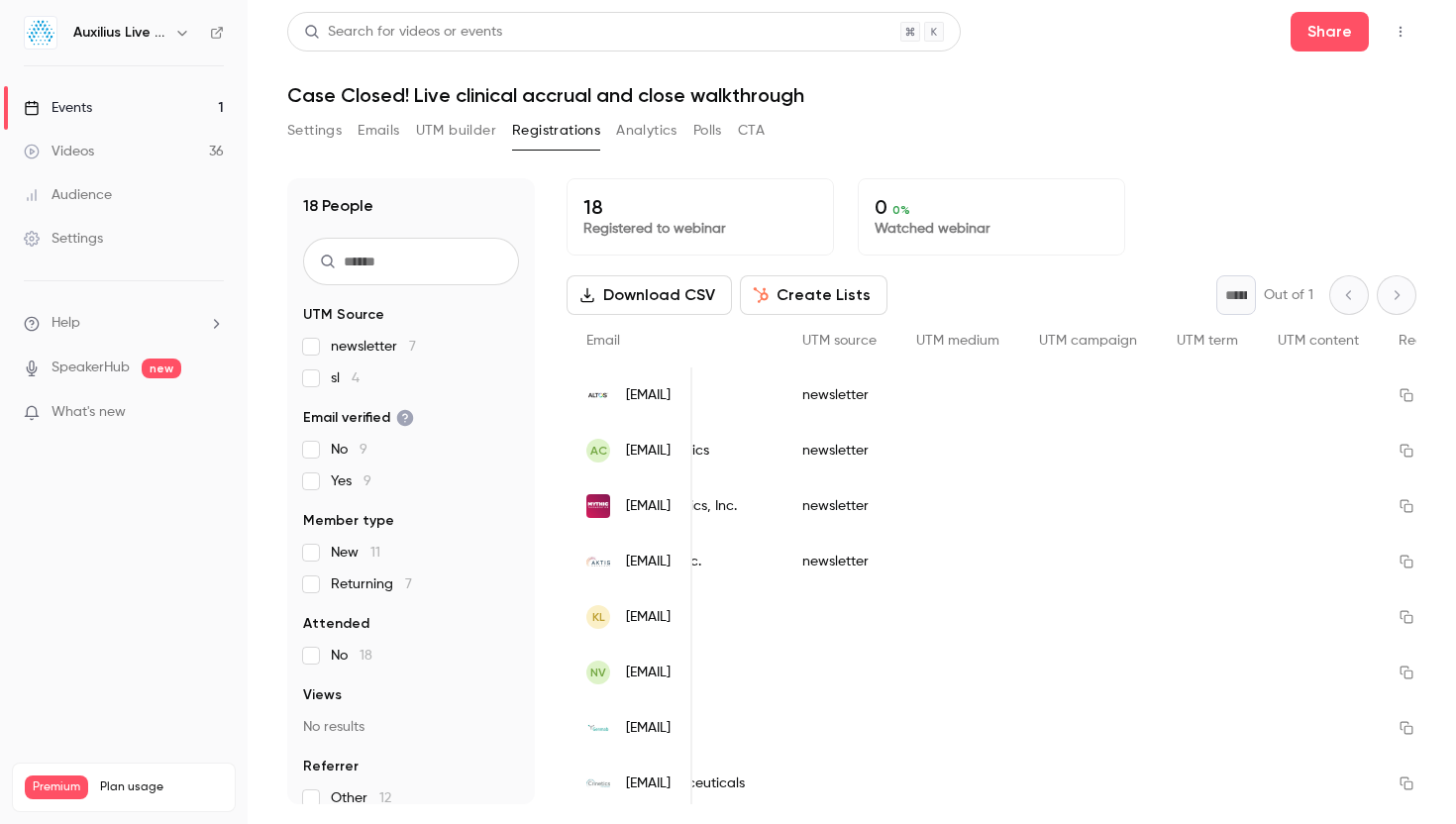 click on "What's new" at bounding box center (108, 412) 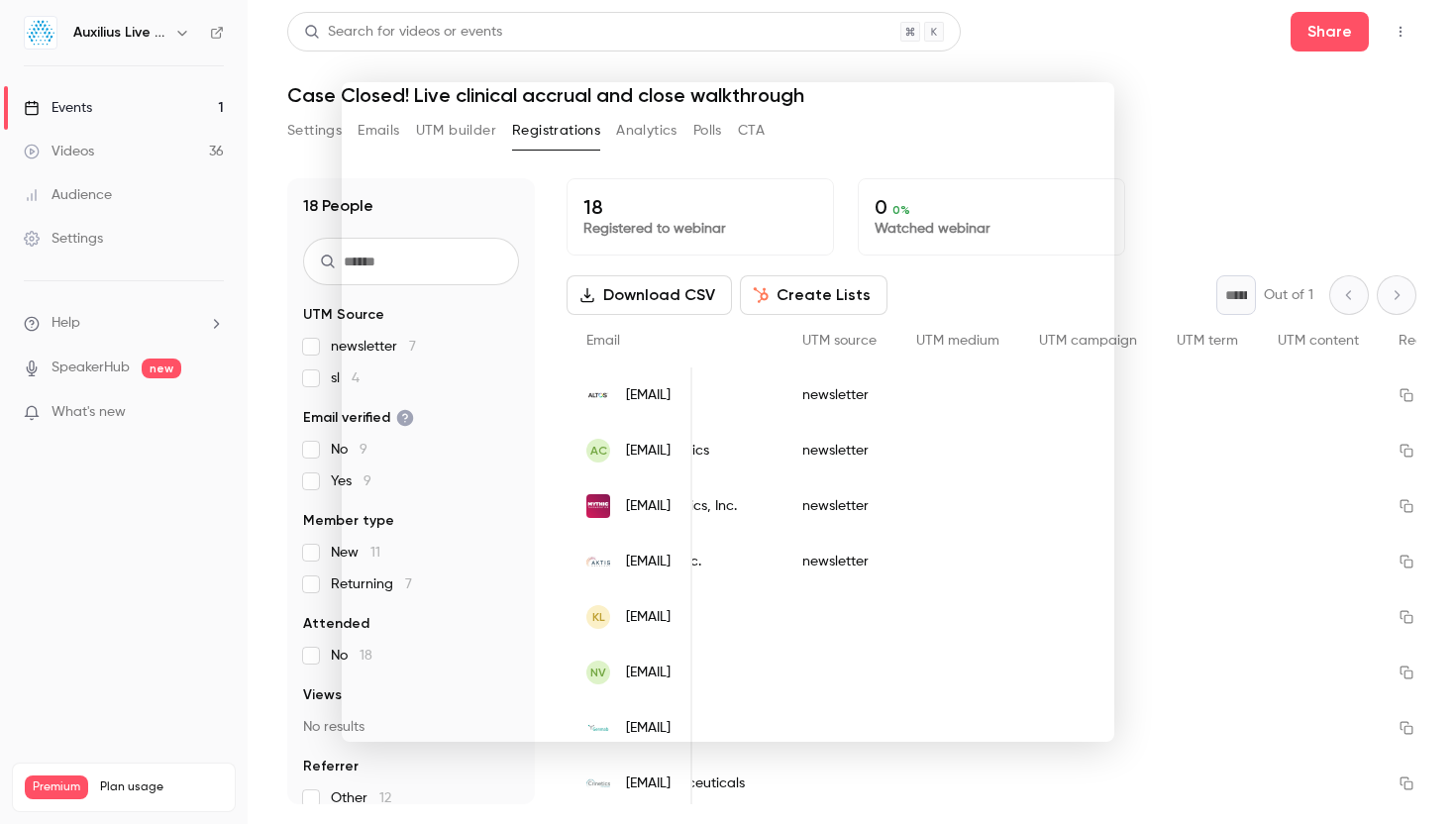 click at bounding box center (728, 412) 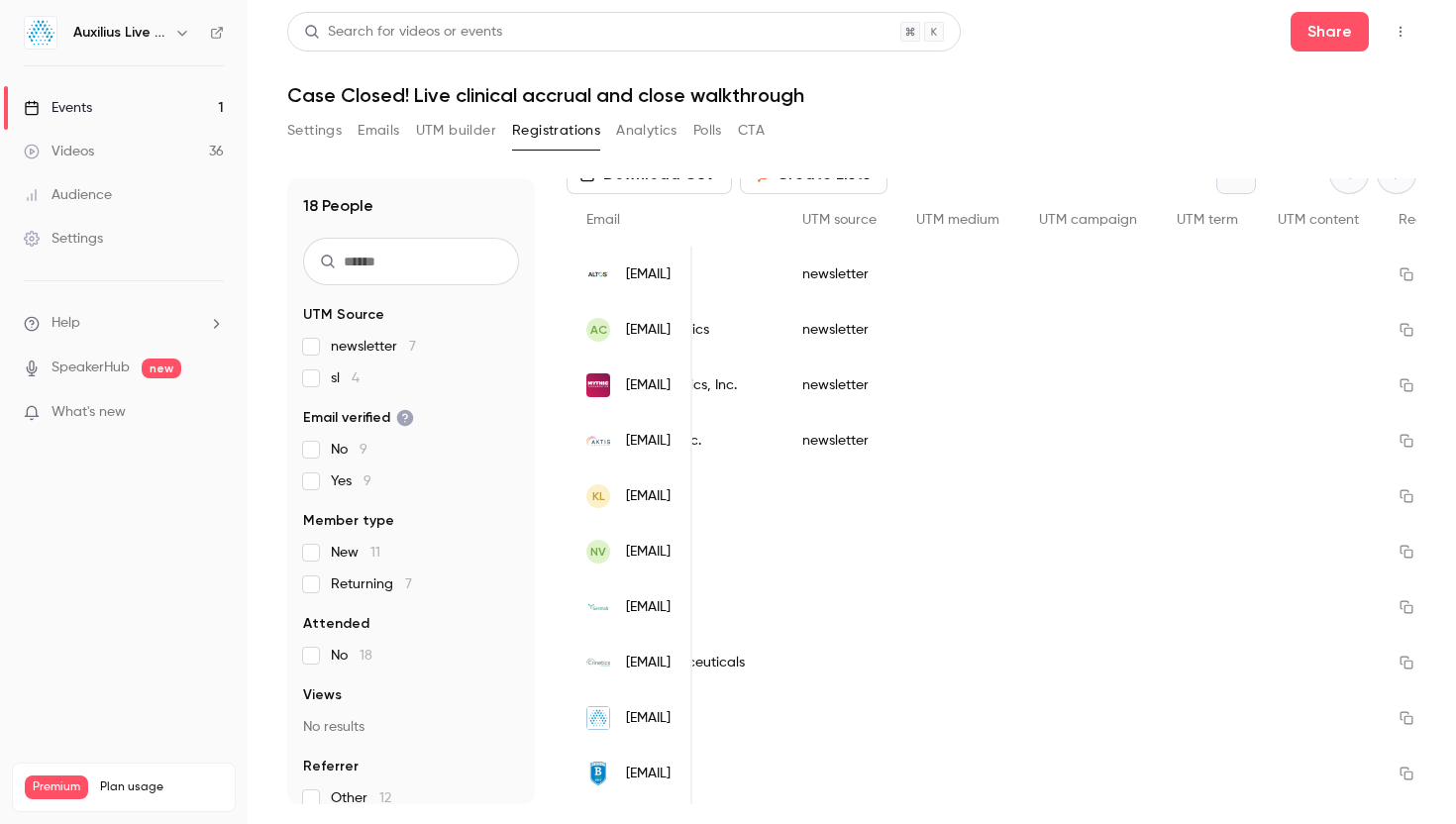 scroll, scrollTop: 123, scrollLeft: 0, axis: vertical 